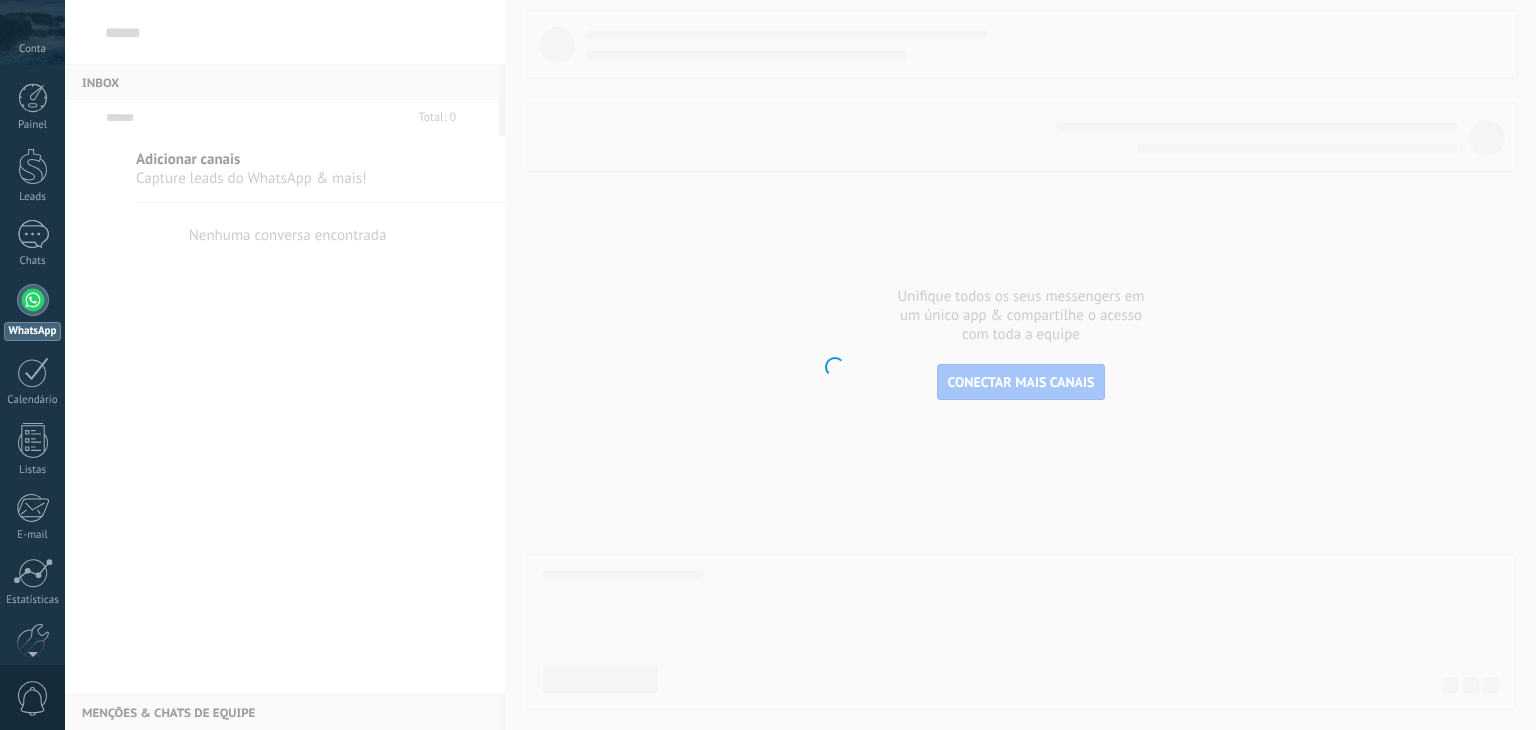 scroll, scrollTop: 0, scrollLeft: 0, axis: both 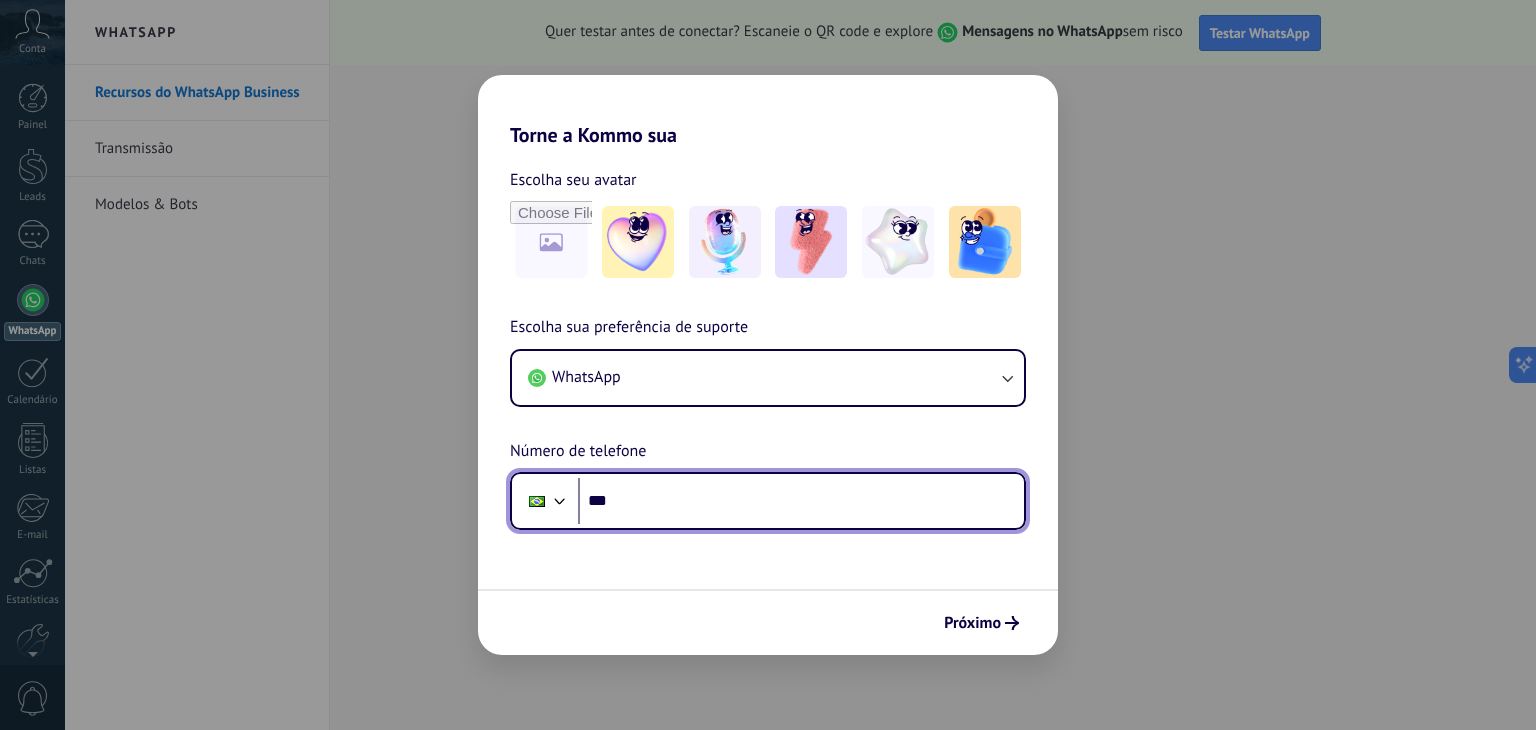 click on "***" at bounding box center [801, 501] 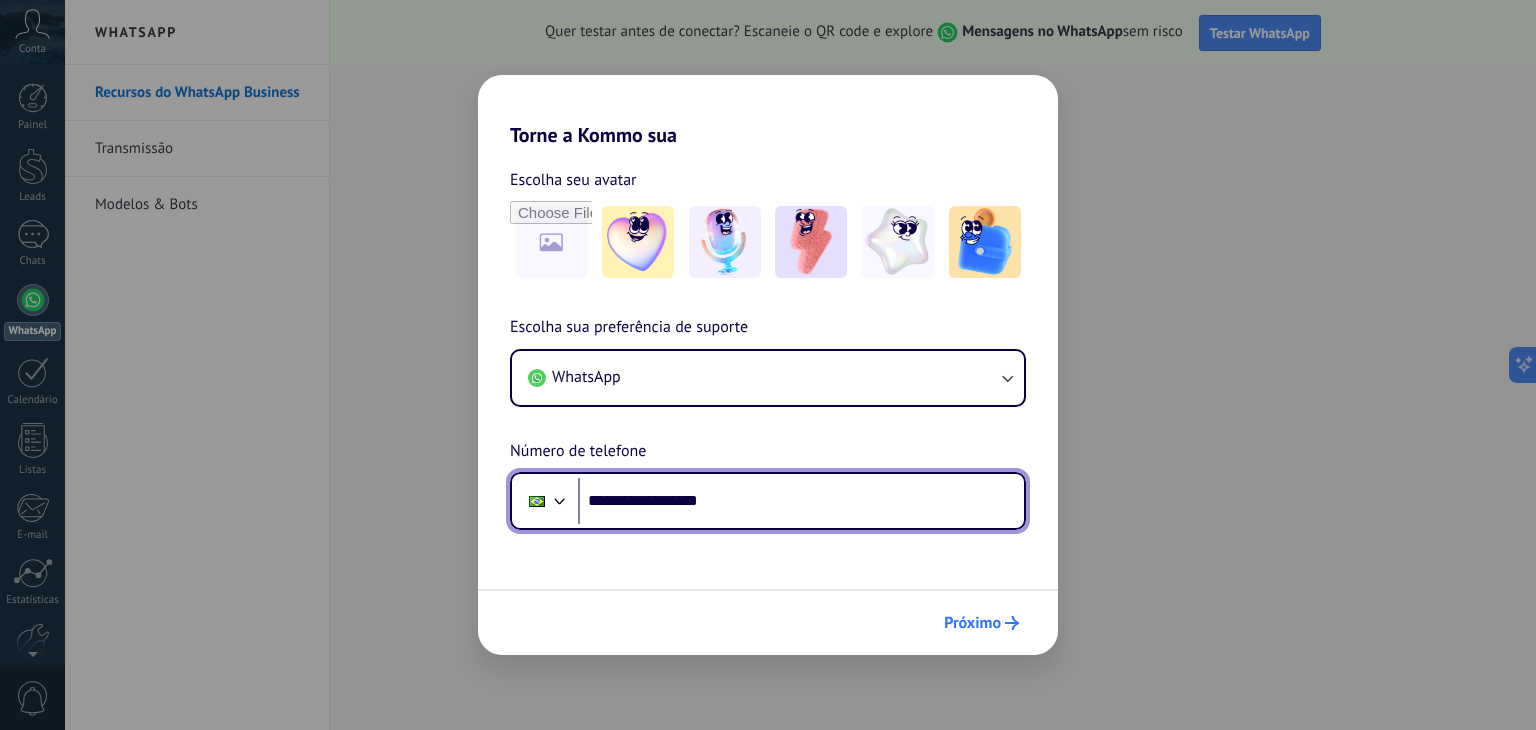 type on "**********" 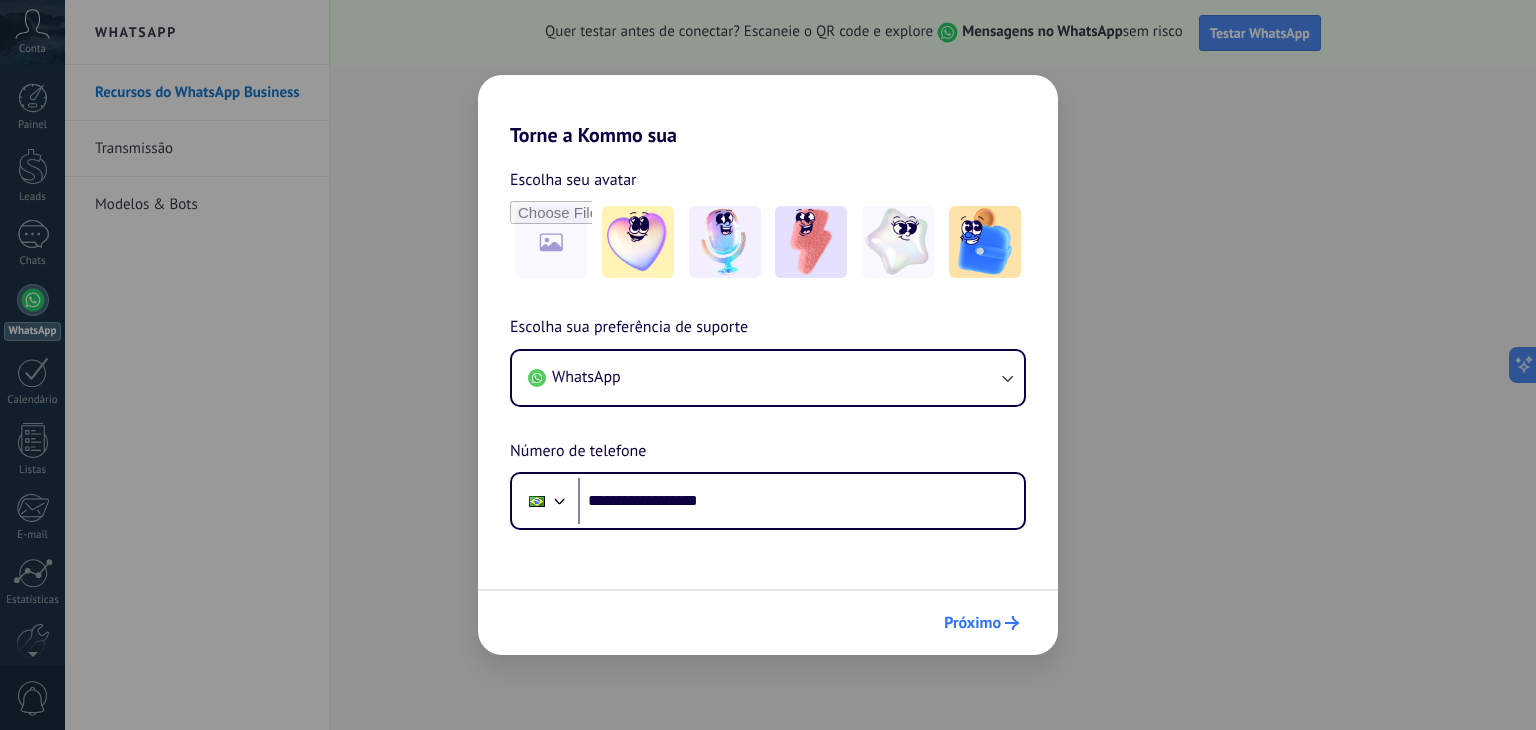 click on "Próximo" at bounding box center [972, 623] 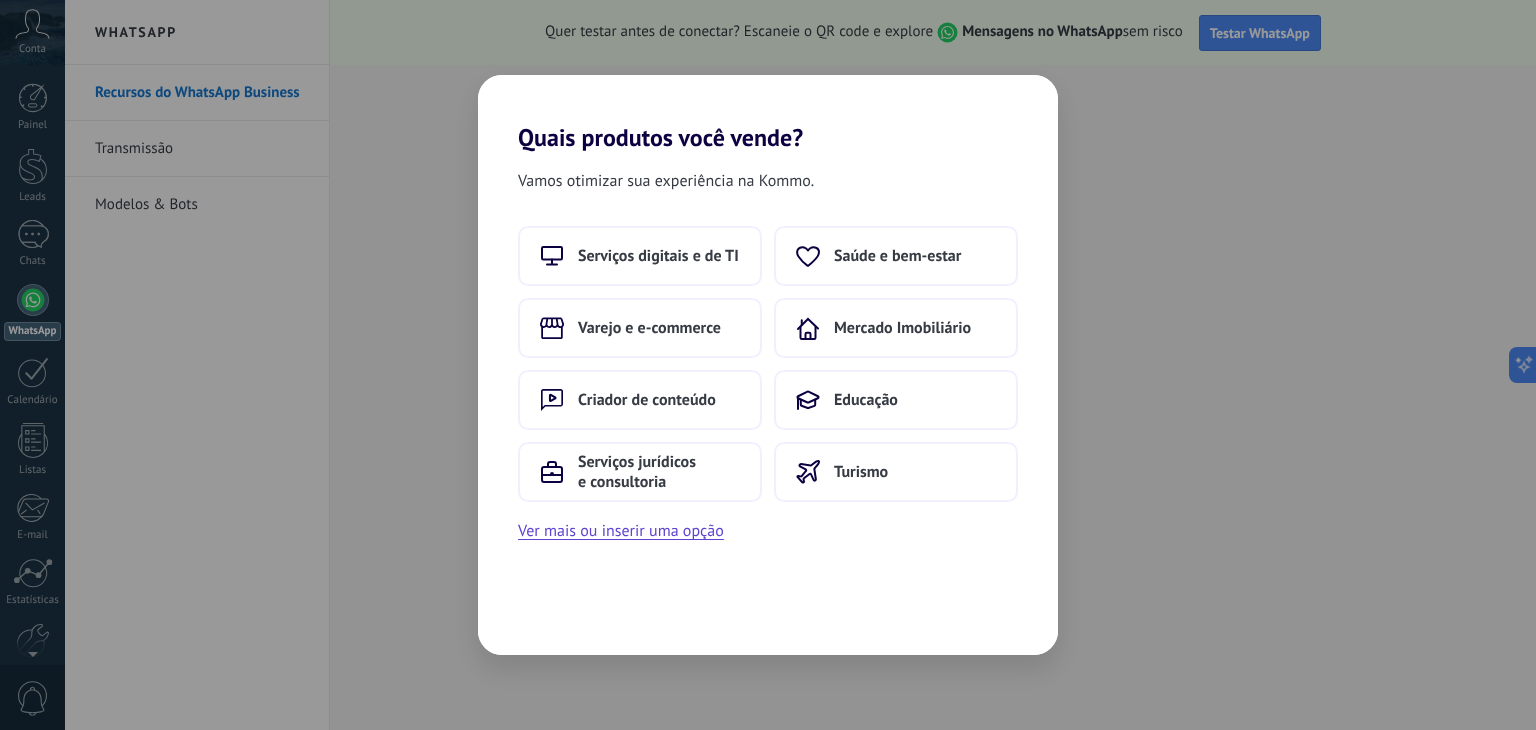 scroll, scrollTop: 0, scrollLeft: 0, axis: both 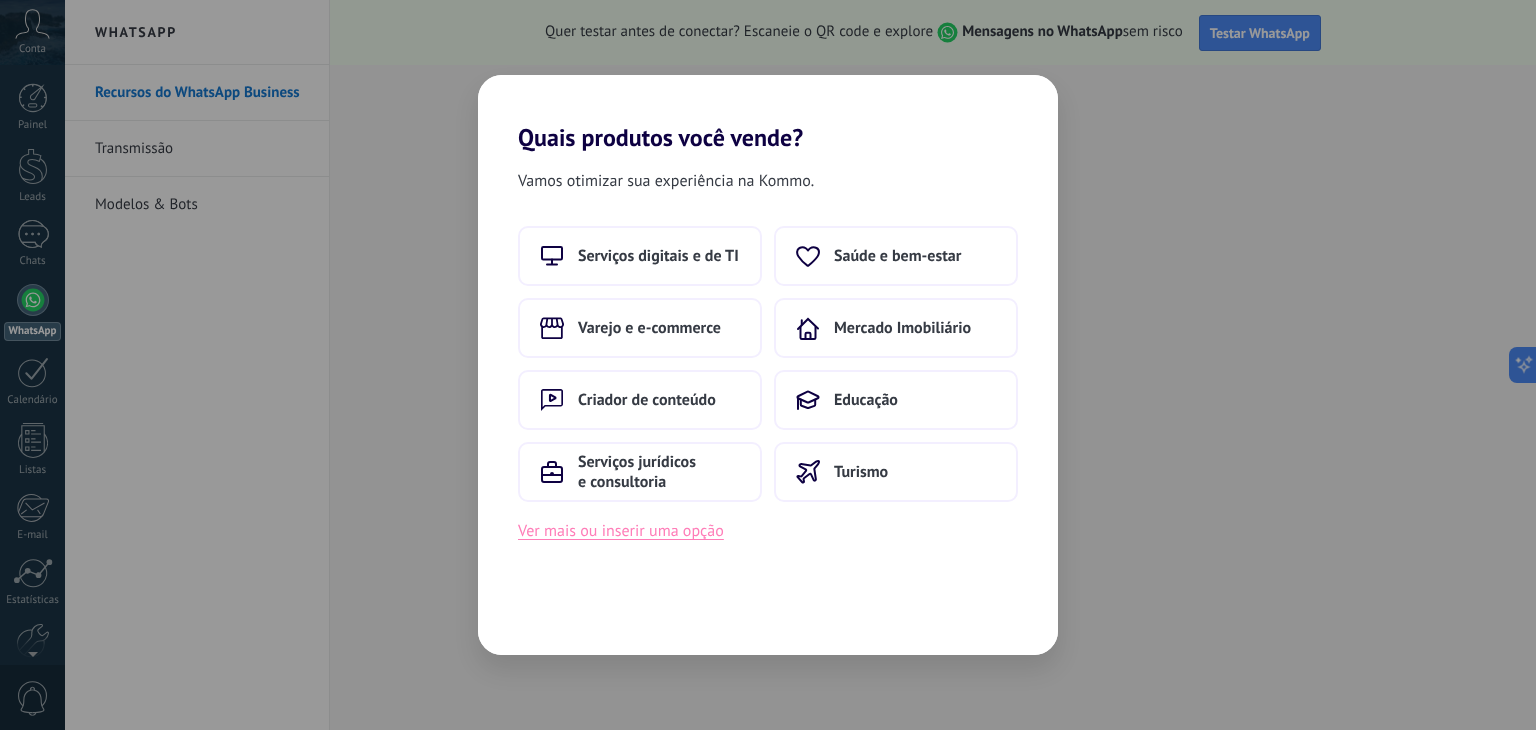 click on "Ver mais ou inserir uma opção" at bounding box center [621, 531] 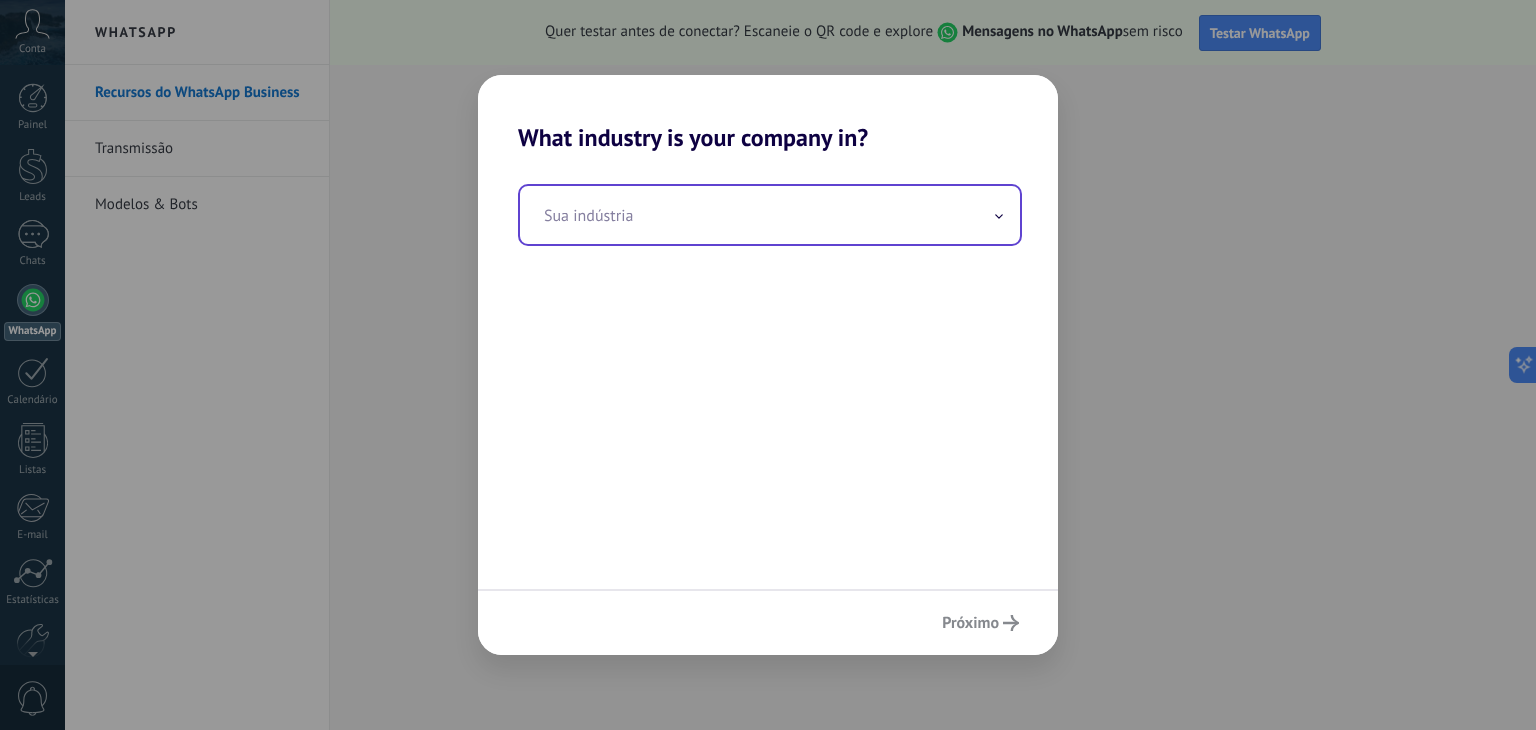 click at bounding box center [770, 215] 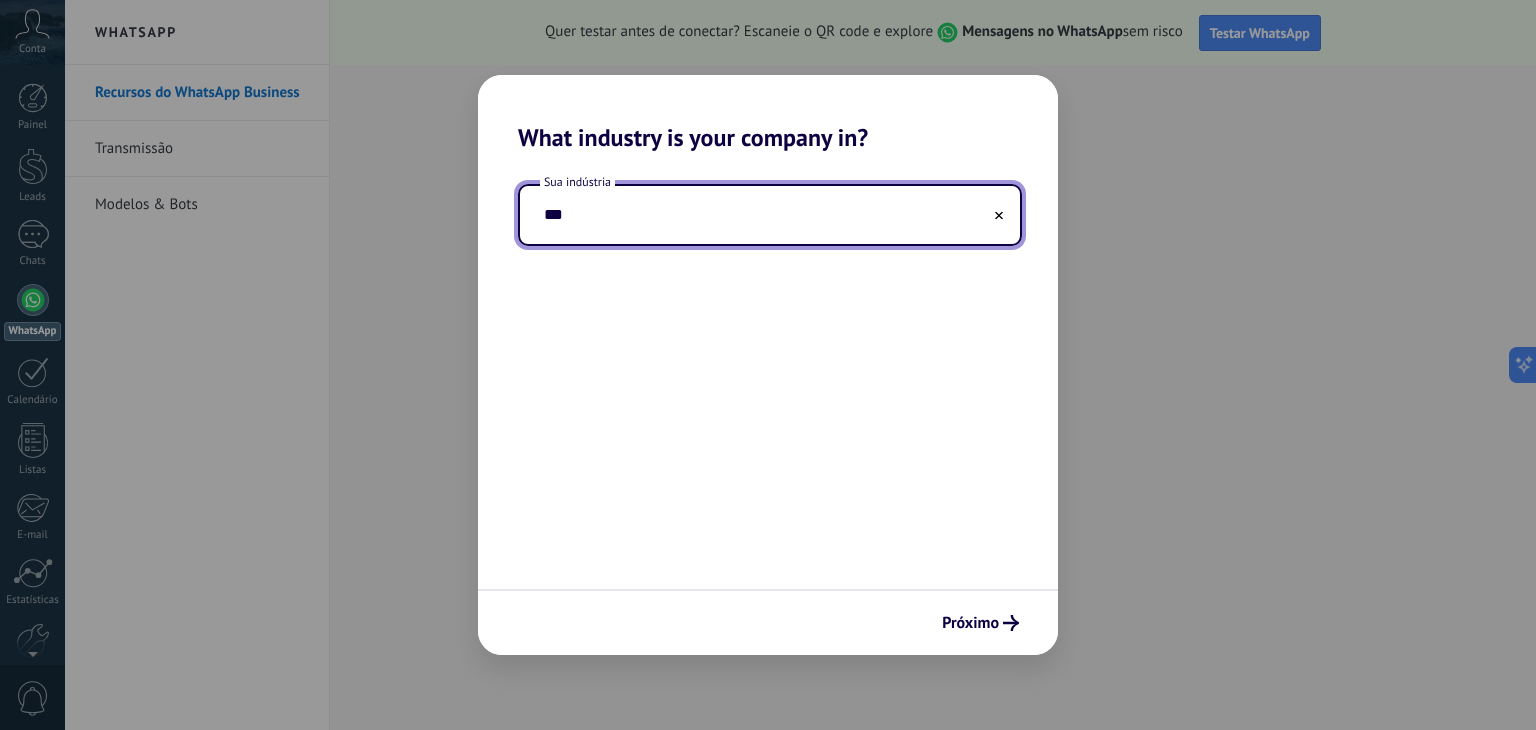 type on "***" 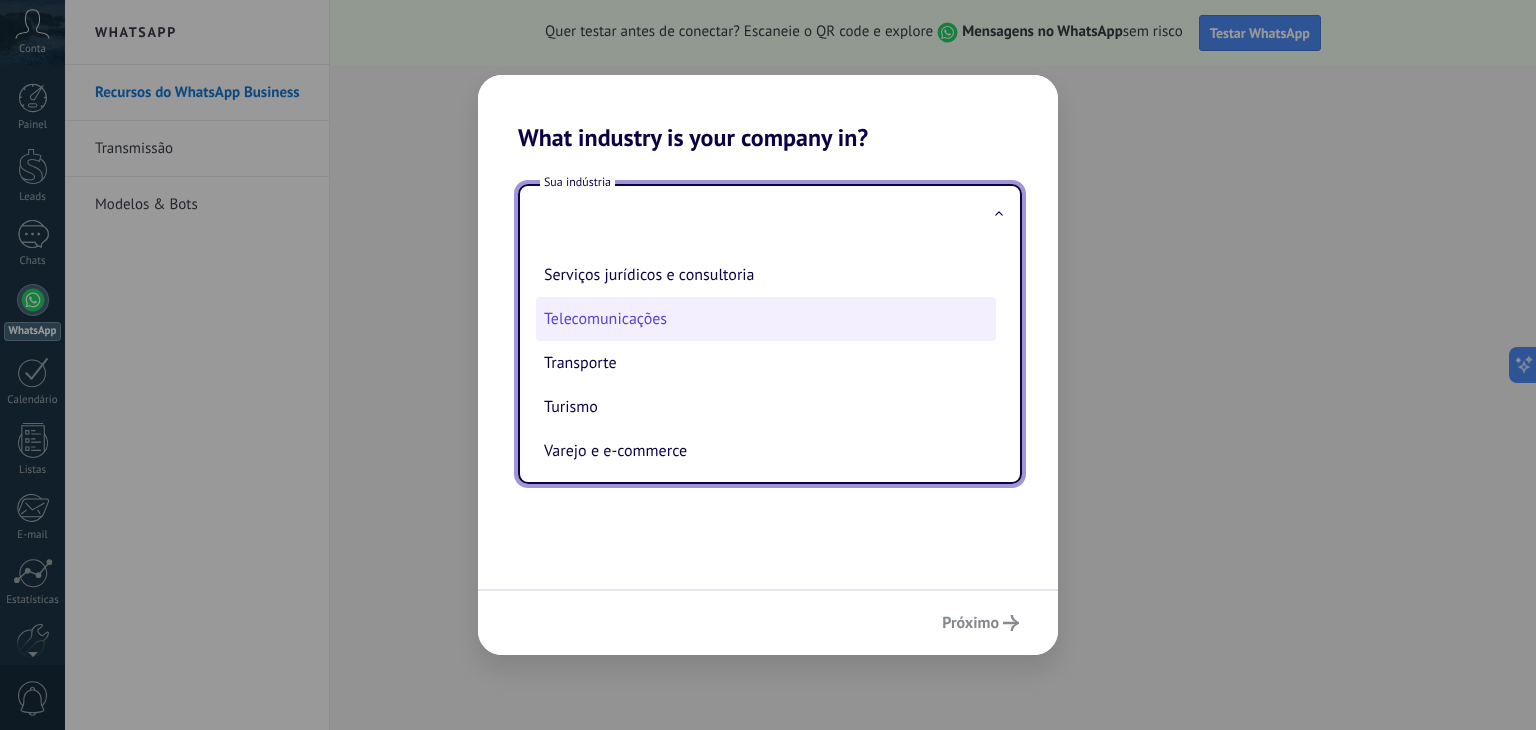 scroll, scrollTop: 543, scrollLeft: 0, axis: vertical 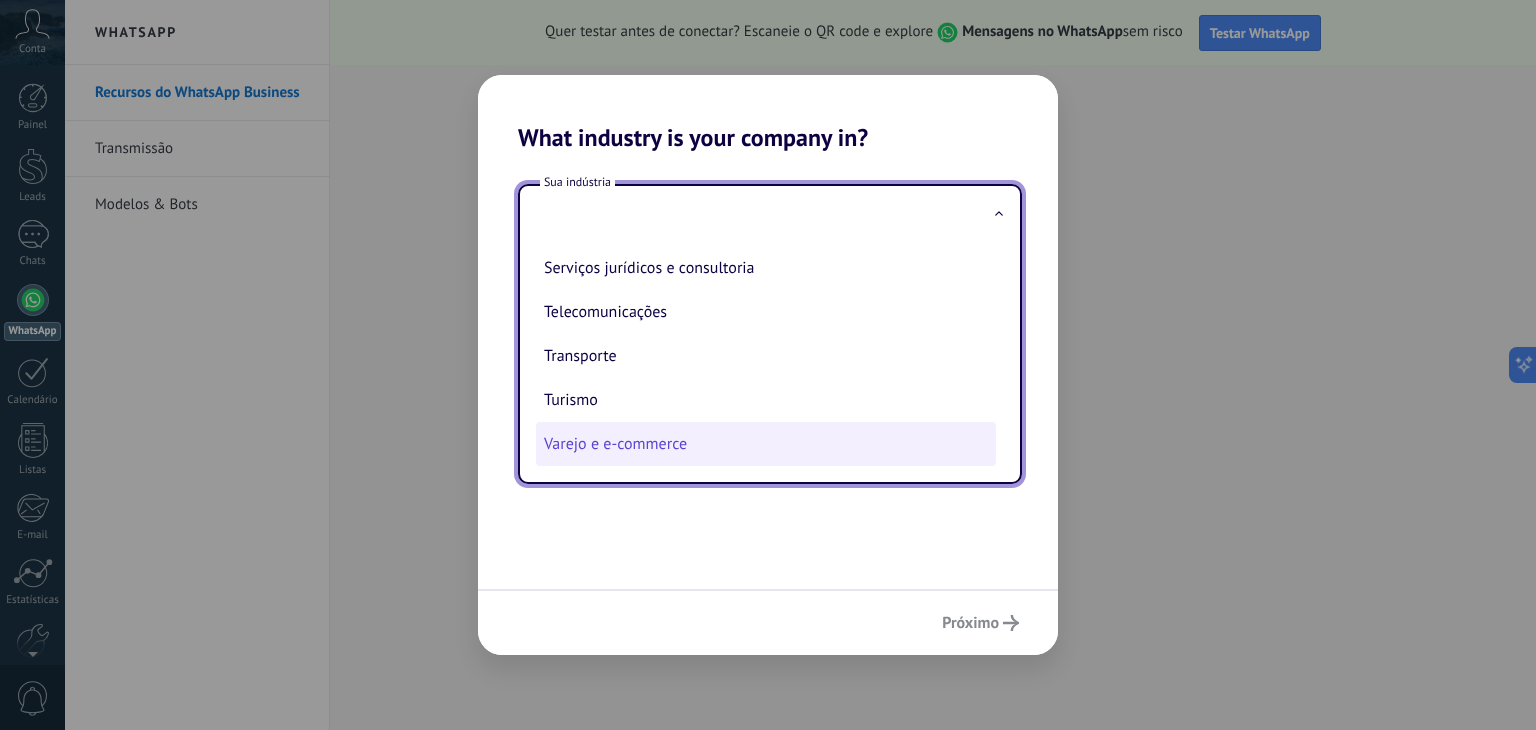 click on "Varejo e e-commerce" at bounding box center (766, 444) 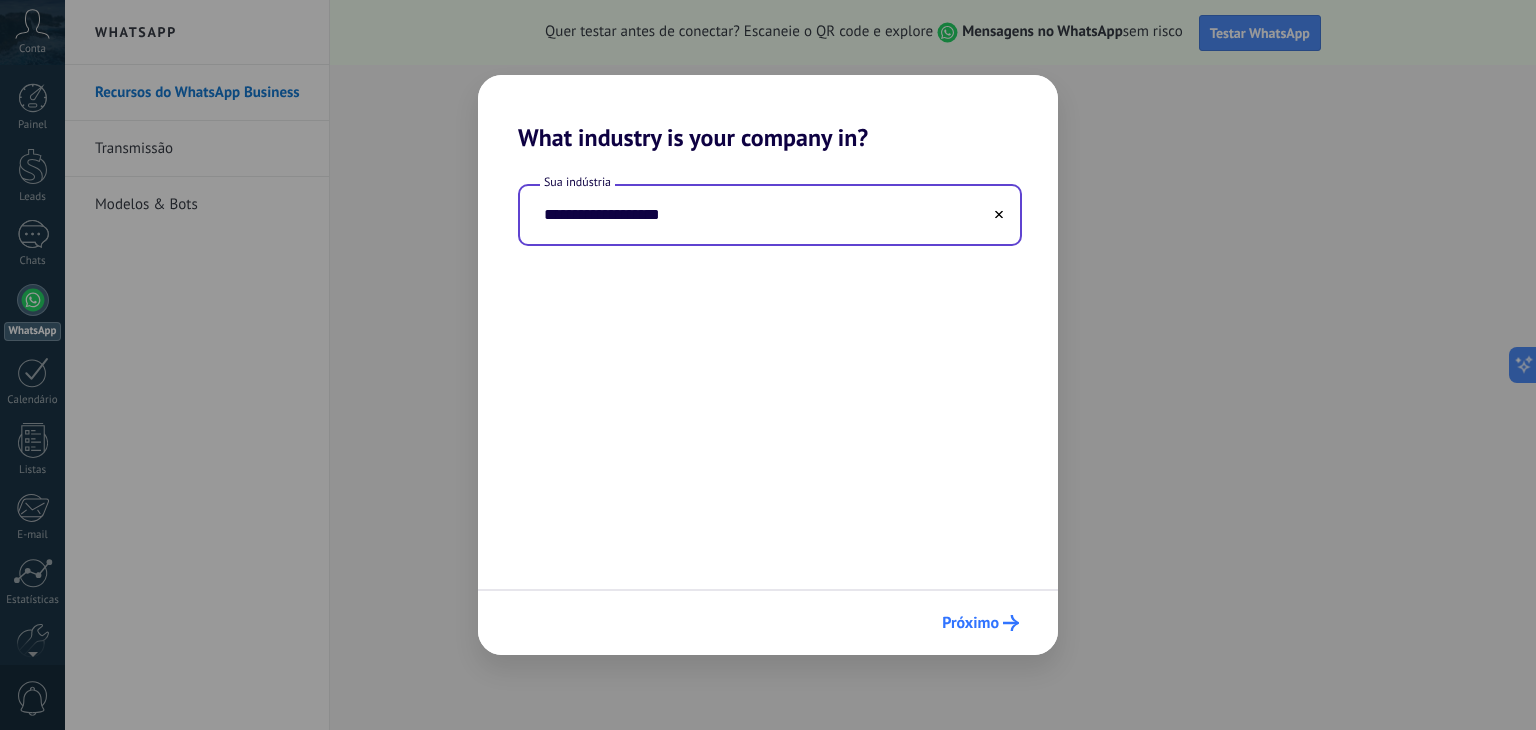 click on "Próximo" at bounding box center (970, 623) 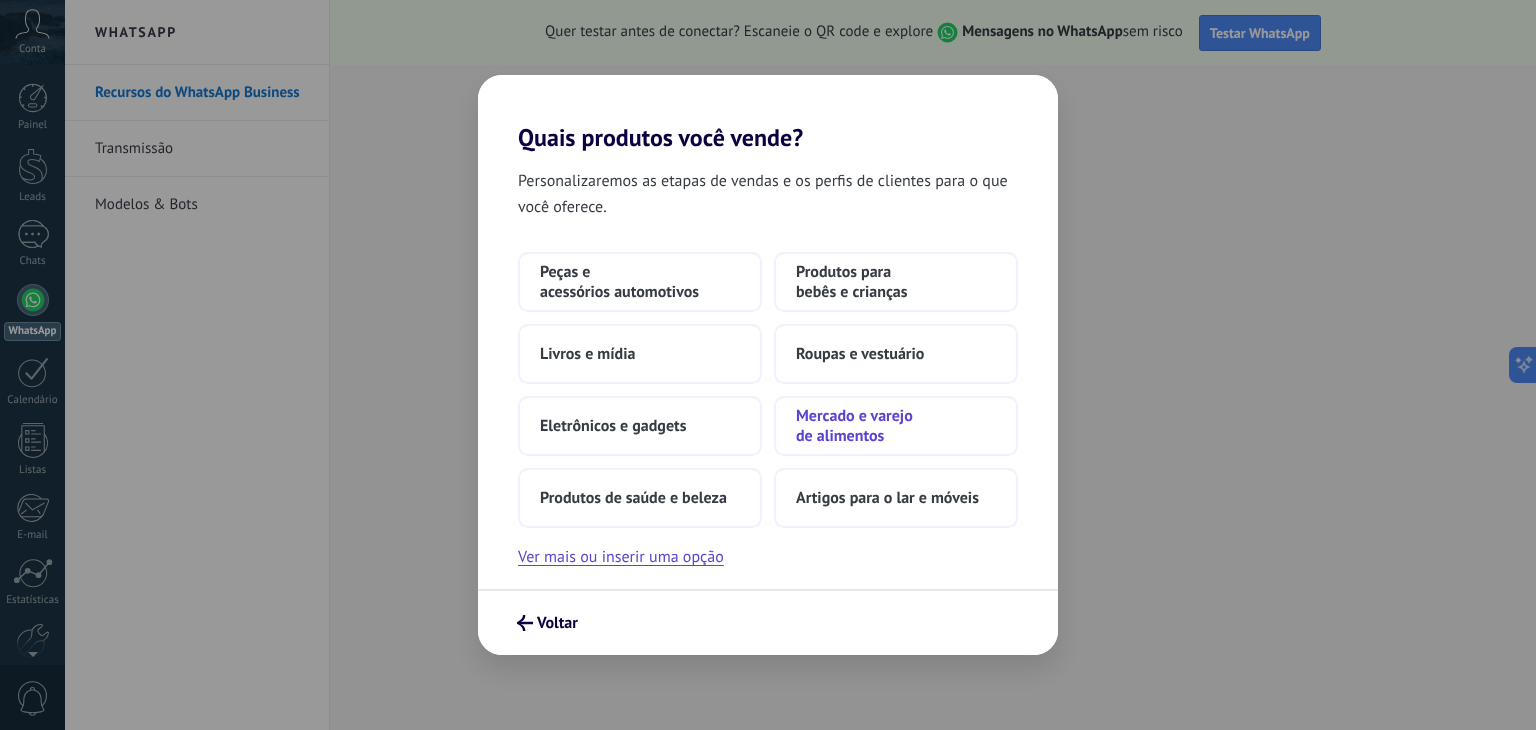 click on "Mercado e varejo de alimentos" at bounding box center (640, 282) 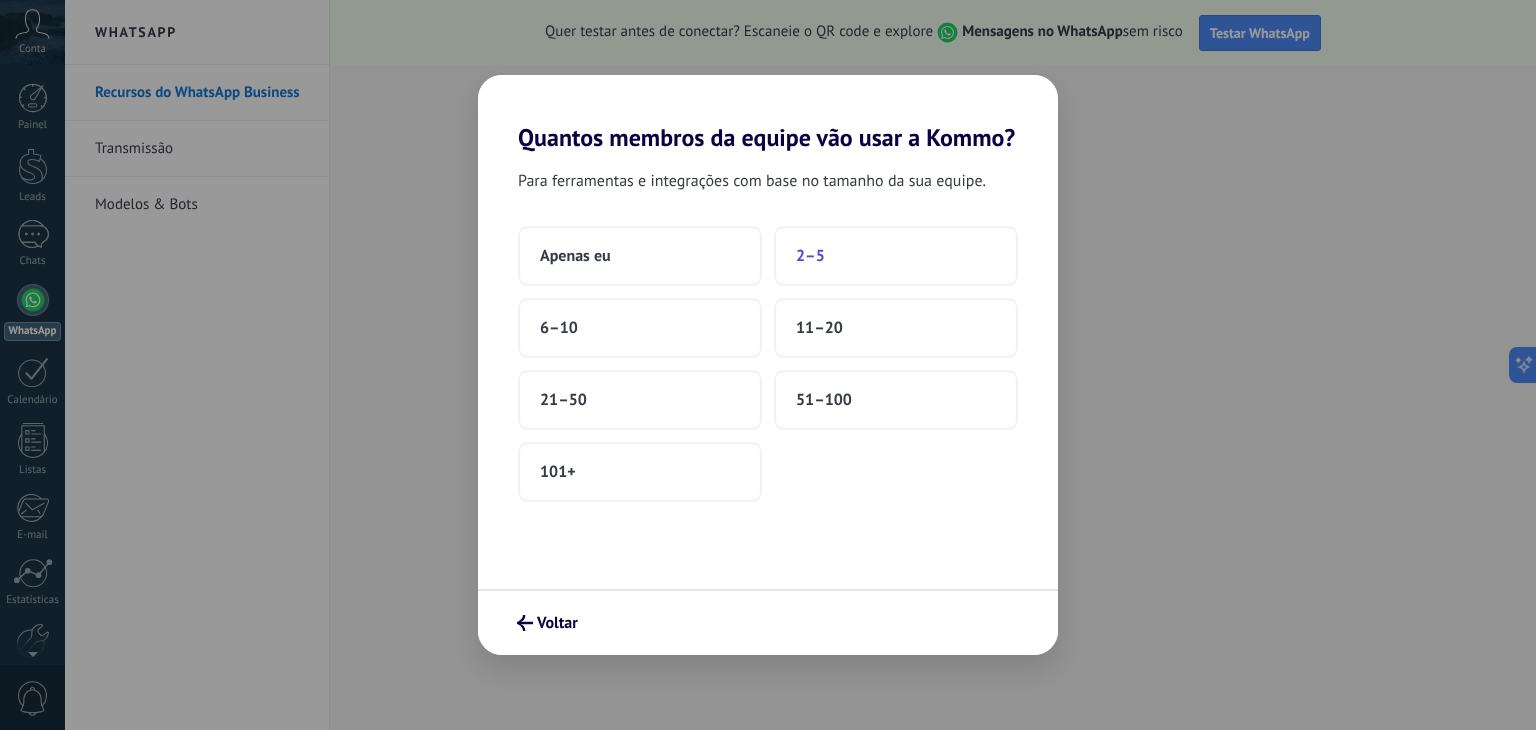 click on "2–5" at bounding box center [575, 256] 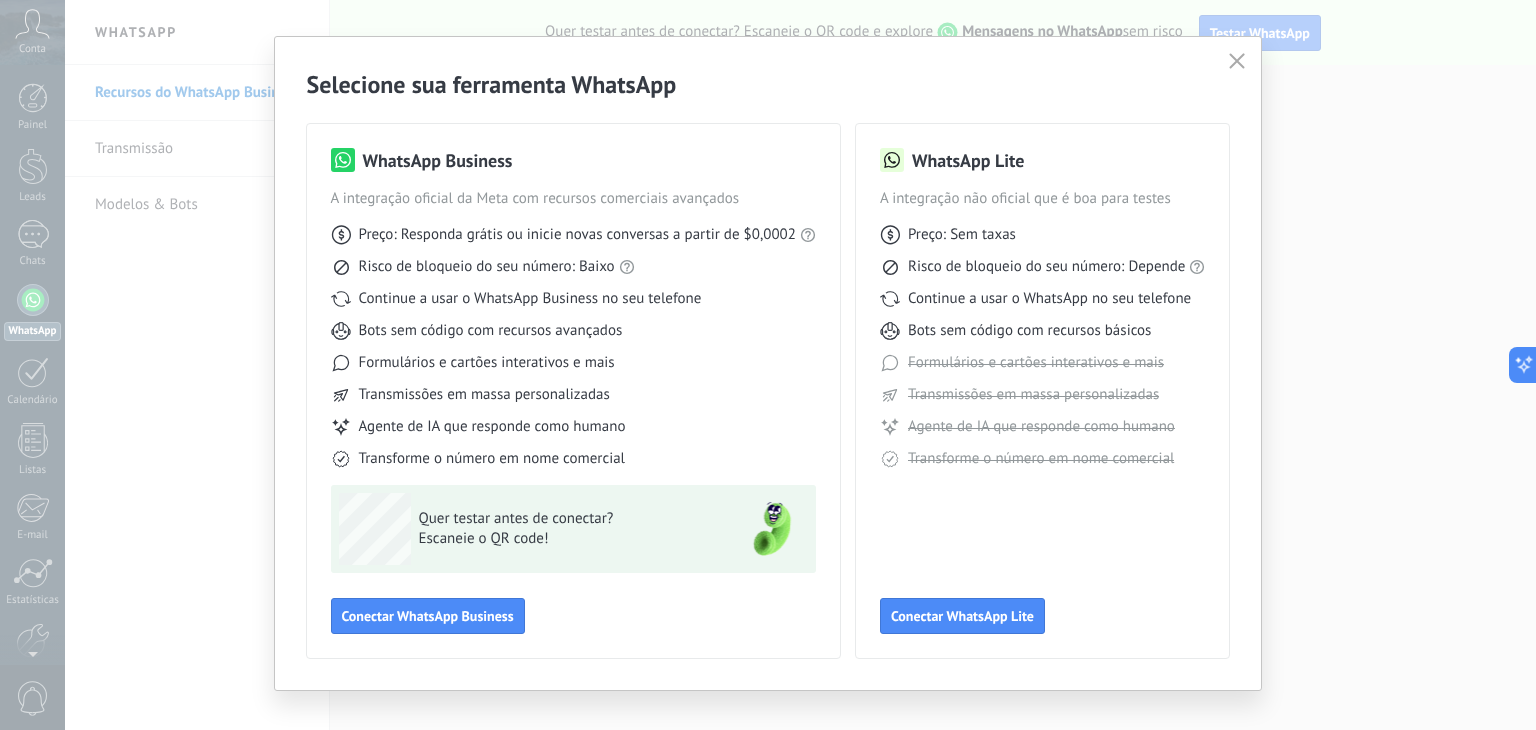 scroll, scrollTop: 55, scrollLeft: 0, axis: vertical 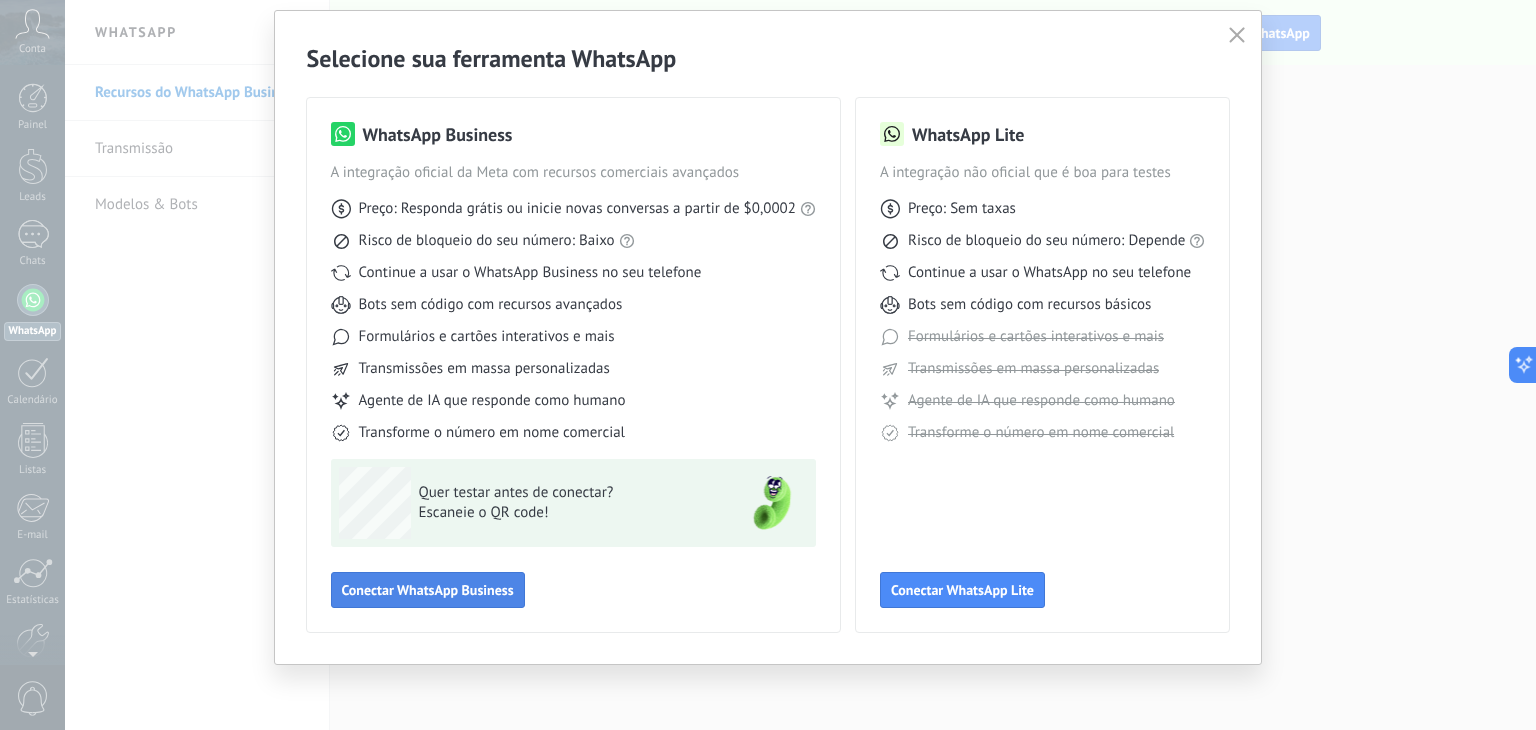click on "Conectar WhatsApp Business" at bounding box center [428, 590] 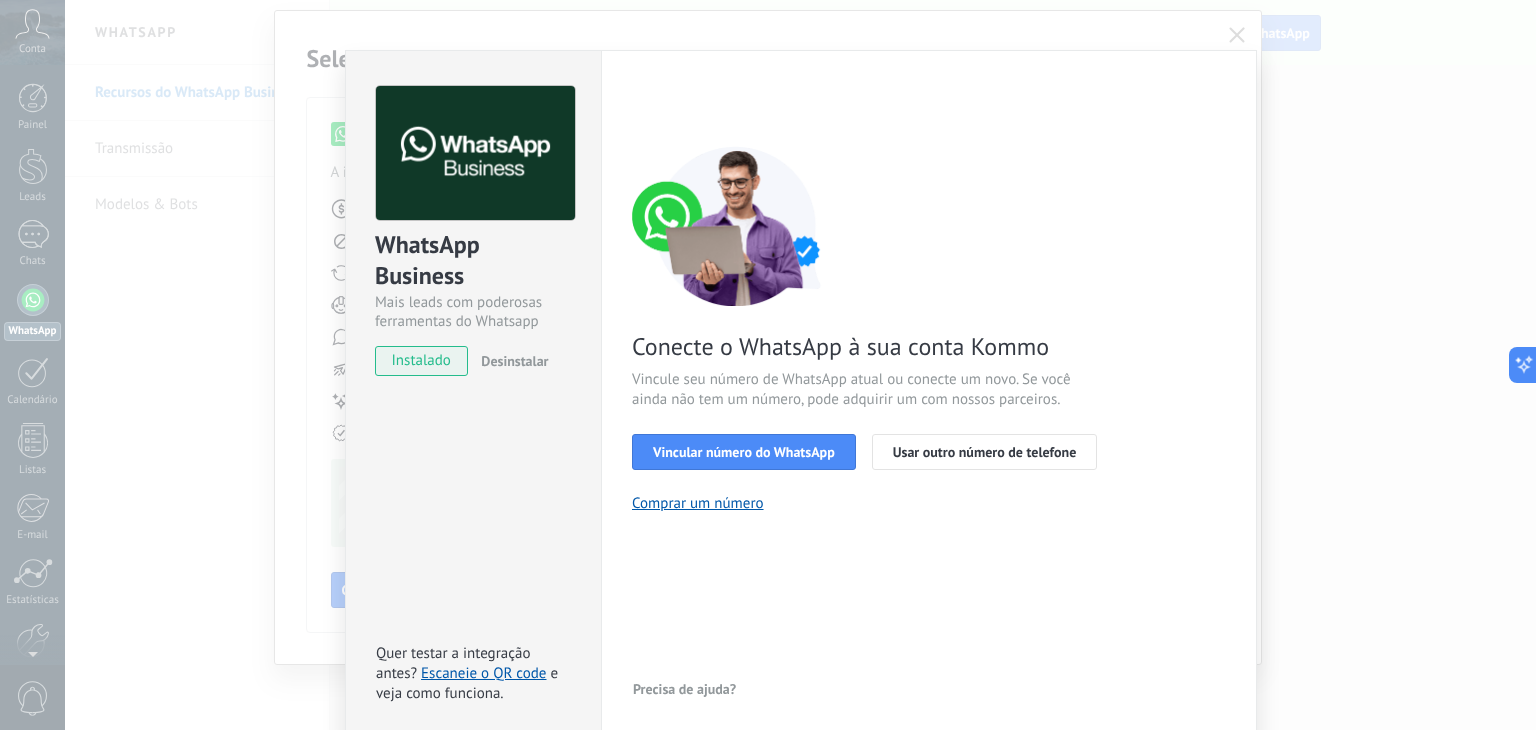 scroll, scrollTop: 28, scrollLeft: 0, axis: vertical 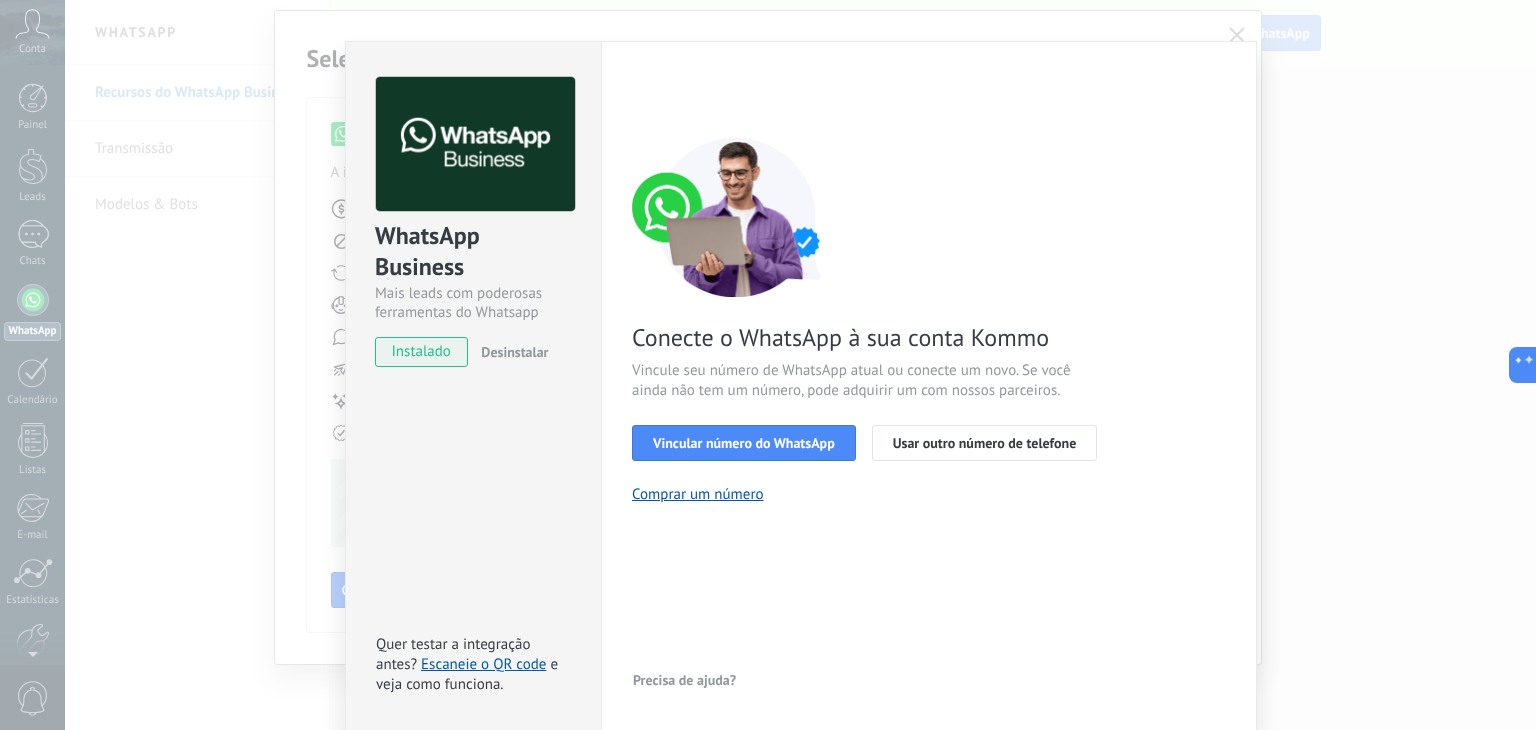 click on "WhatsApp Business Mais leads com poderosas ferramentas do Whatsapp instalado Desinstalar Quer testar a integração antes?   Escaneie o QR code   e veja como funciona. Configurações Autorização This tab logs the users who have granted integration access to this account. If you want to to remove a user's ability to send requests to the account on behalf of this integration, you can revoke access. If access is revoked from all users, the integration will stop working. This app is installed, but no one has given it access yet. WhatsApp Cloud API Mais _:  Salvar < Voltar 1 Selecionar aplicativo 2 Conectar Facebook 3 Finalizar configuração Conecte o WhatsApp à sua conta Kommo Vincule seu número de WhatsApp atual ou conecte um novo. Se você ainda não tem um número, pode adquirir um com nossos parceiros. Vincular número do WhatsApp Usar outro número de telefone Comprar um número Precisa de ajuda?" at bounding box center (800, 365) 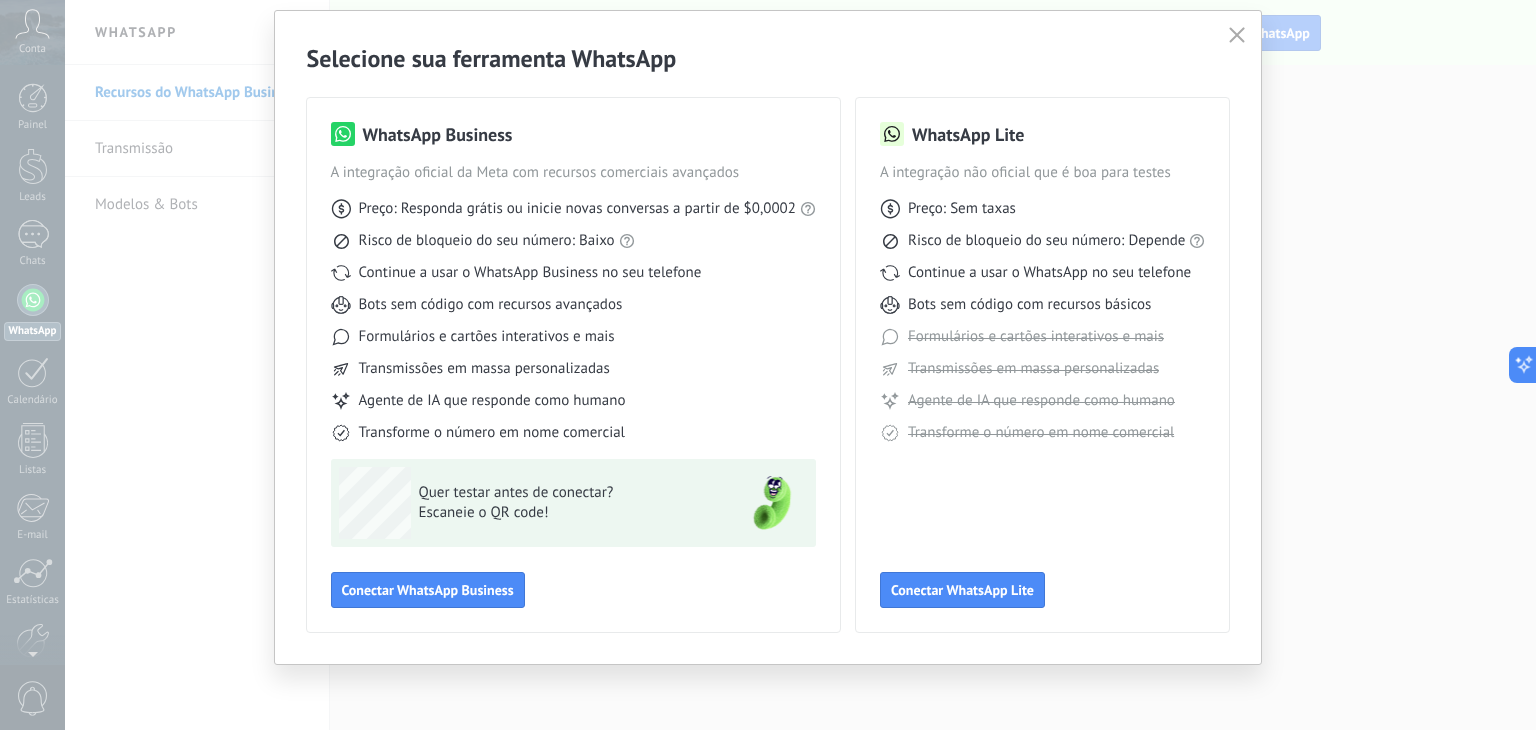 click on "Escaneie o QR code!" at bounding box center [565, 513] 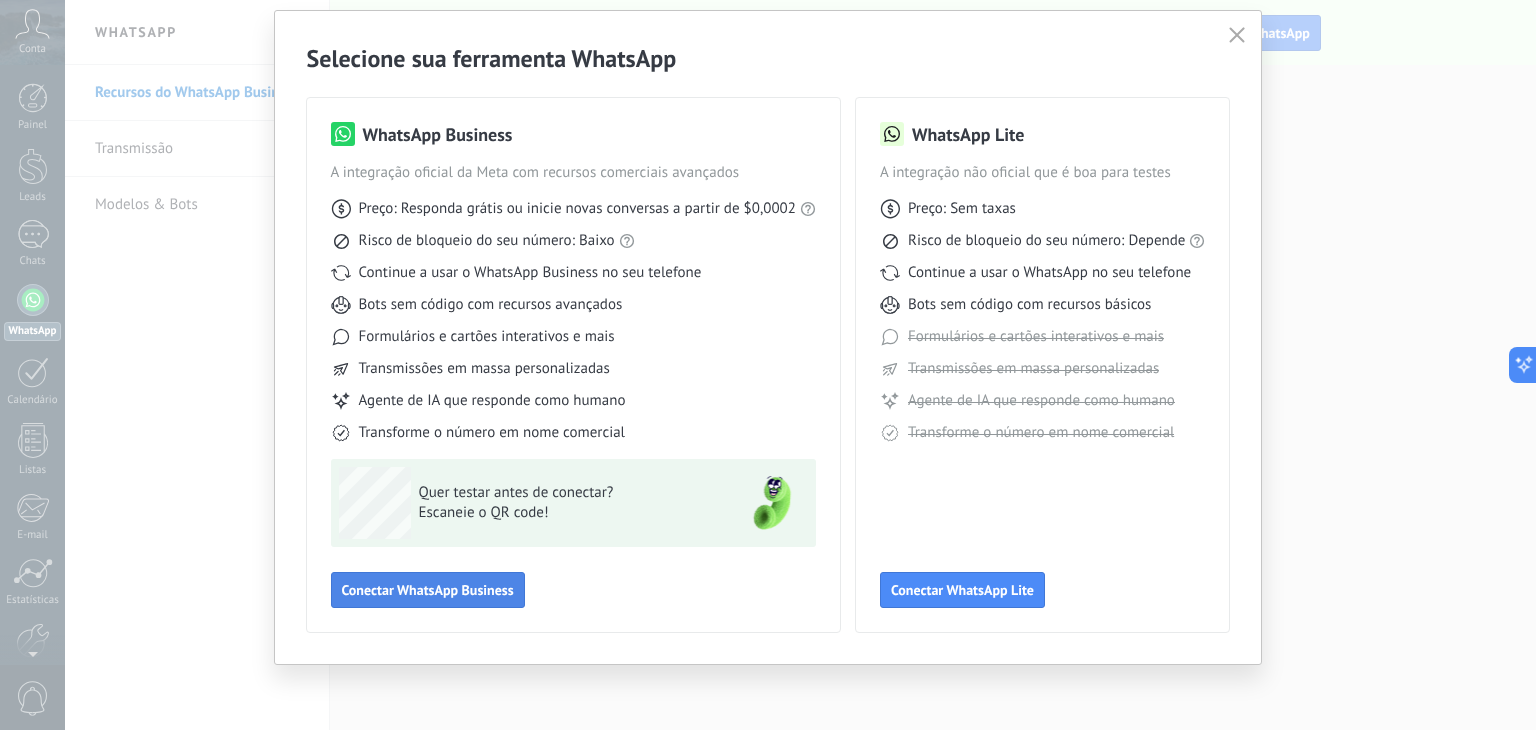 click on "Conectar WhatsApp Business" at bounding box center [428, 590] 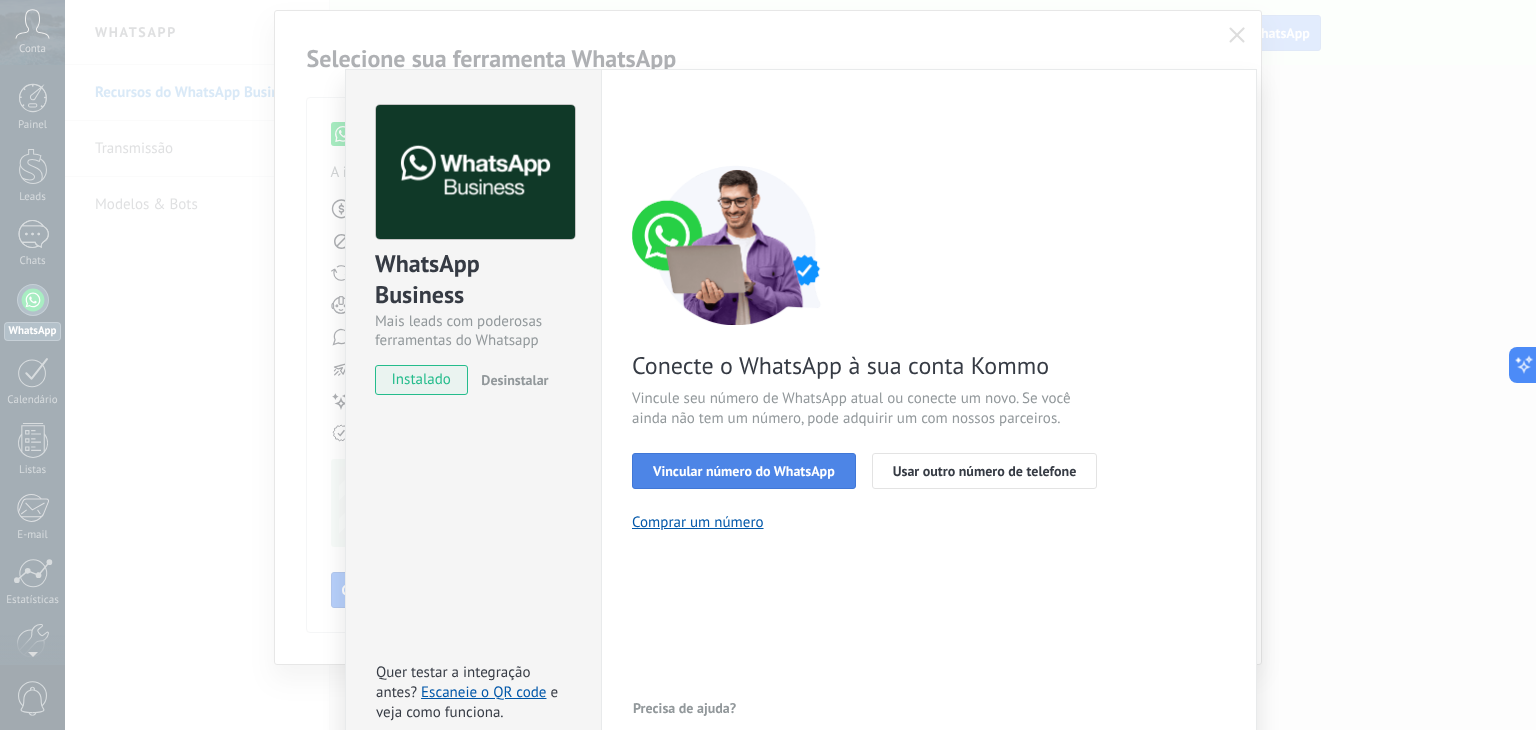 click on "Vincular número do WhatsApp" at bounding box center (744, 471) 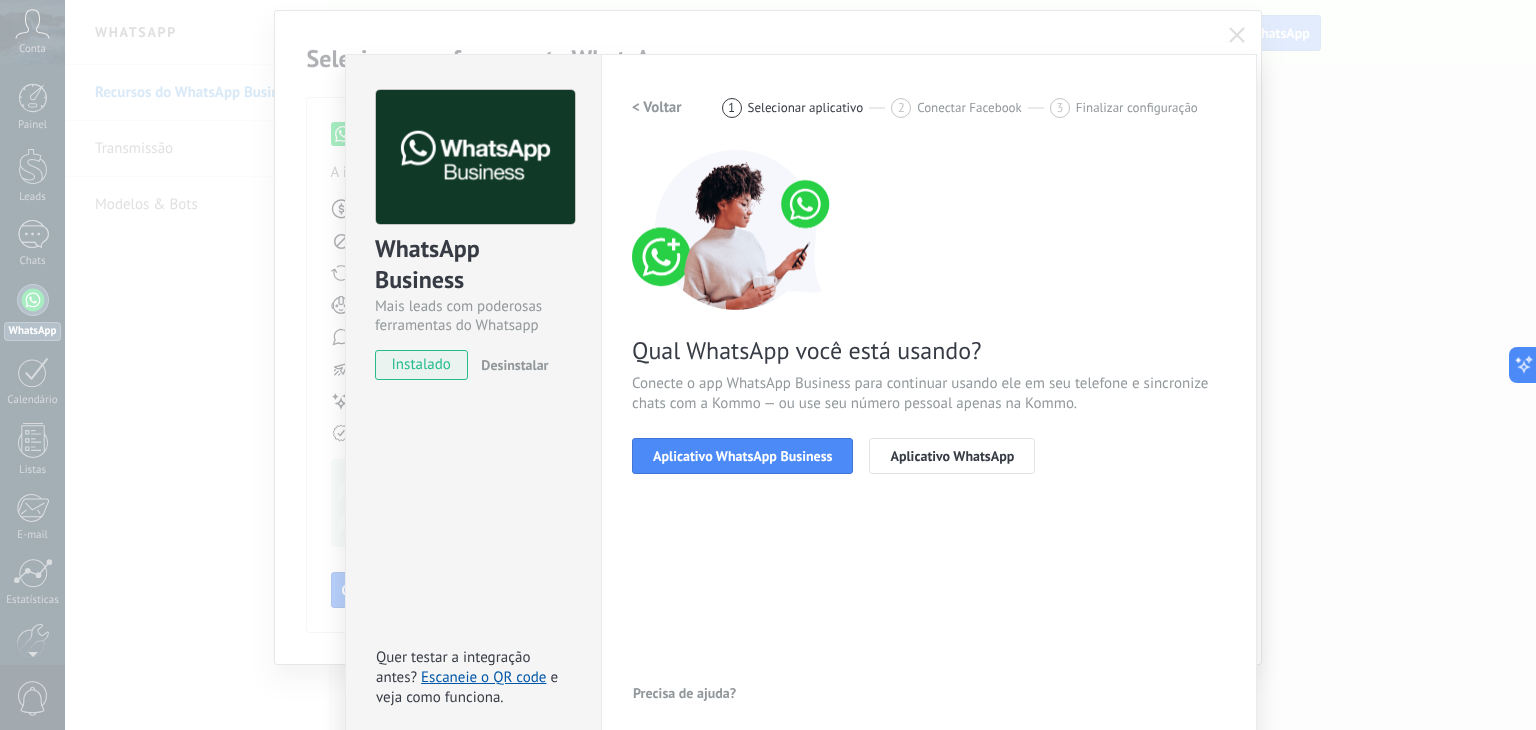 scroll, scrollTop: 28, scrollLeft: 0, axis: vertical 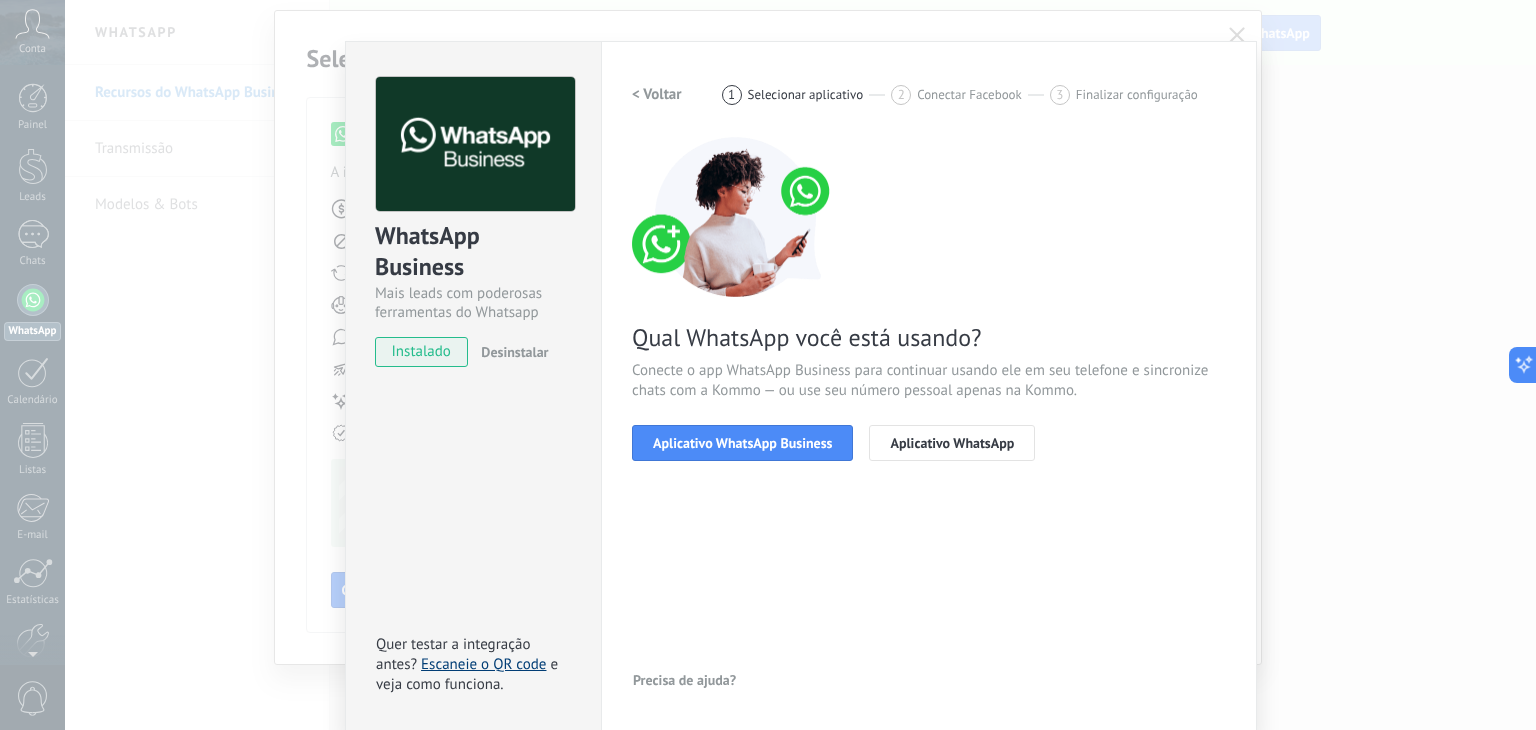 click on "Escaneie o QR code" at bounding box center (483, 664) 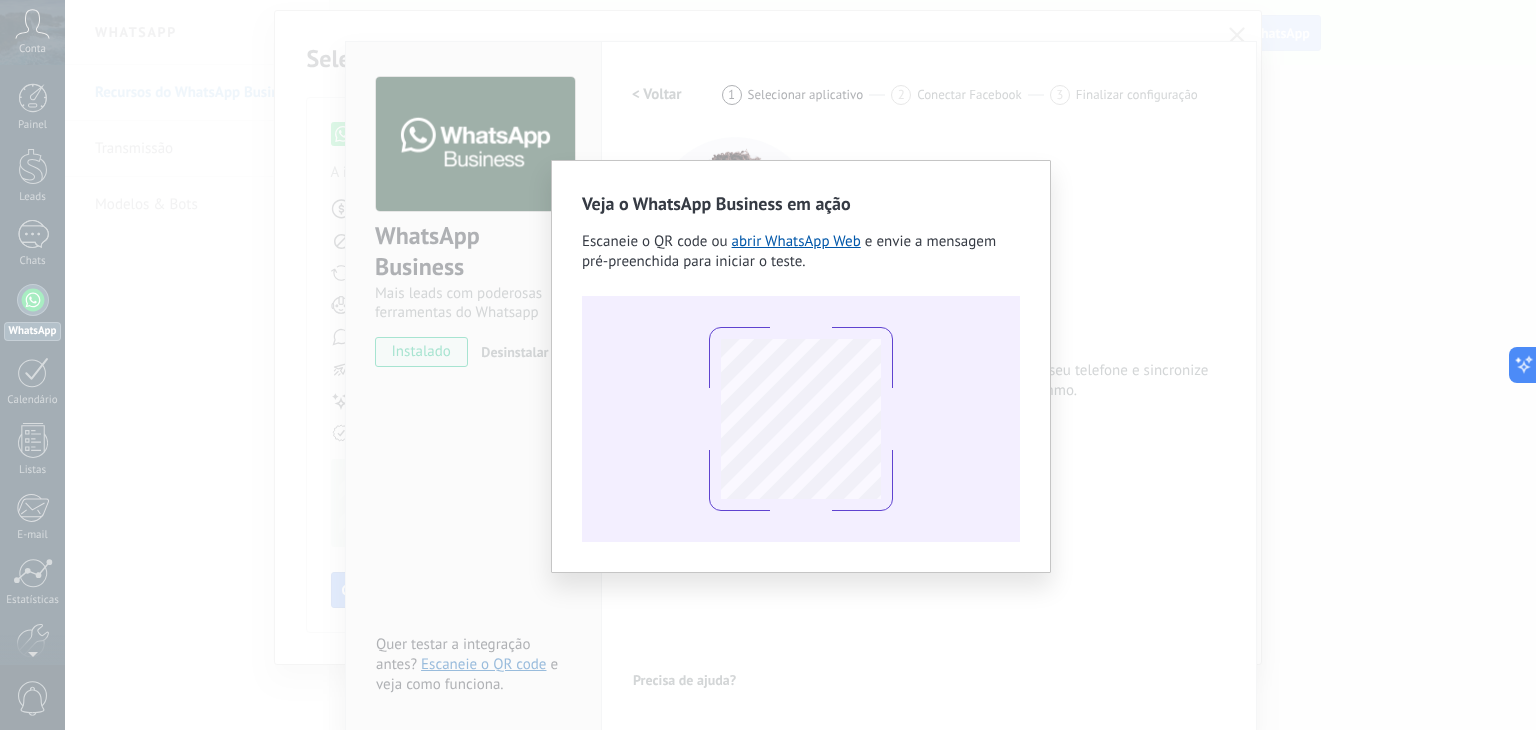click on "Veja o WhatsApp Business em ação Escaneie o QR code ou   abrir WhatsApp Web   e envie a mensagem pré-preenchida para iniciar o teste." at bounding box center (768, 365) 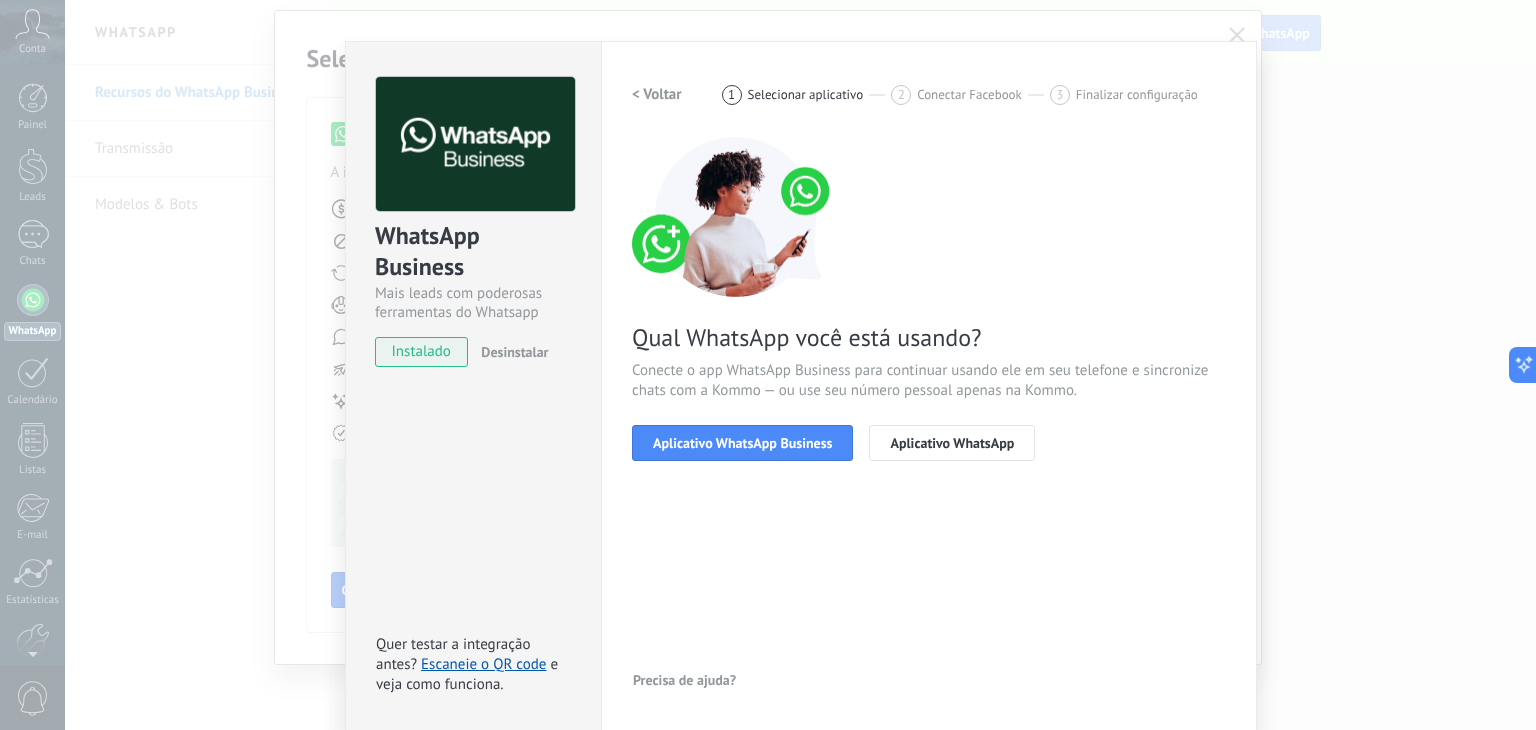 click on "WhatsApp Business Mais leads com poderosas ferramentas do Whatsapp instalado Desinstalar Quer testar a integração antes?   Escaneie o QR code   e veja como funciona. Configurações Autorização This tab logs the users who have granted integration access to this account. If you want to to remove a user's ability to send requests to the account on behalf of this integration, you can revoke access. If access is revoked from all users, the integration will stop working. This app is installed, but no one has given it access yet. WhatsApp Cloud API Mais _:  Salvar < Voltar 1 Selecionar aplicativo 2 Conectar Facebook 3 Finalizar configuração Qual WhatsApp você está usando? Conecte o app WhatsApp Business para continuar usando ele em seu telefone e sincronize chats com a Kommo — ou use seu número pessoal apenas na Kommo. Aplicativo WhatsApp Business Aplicativo WhatsApp Precisa de ajuda?" at bounding box center (800, 365) 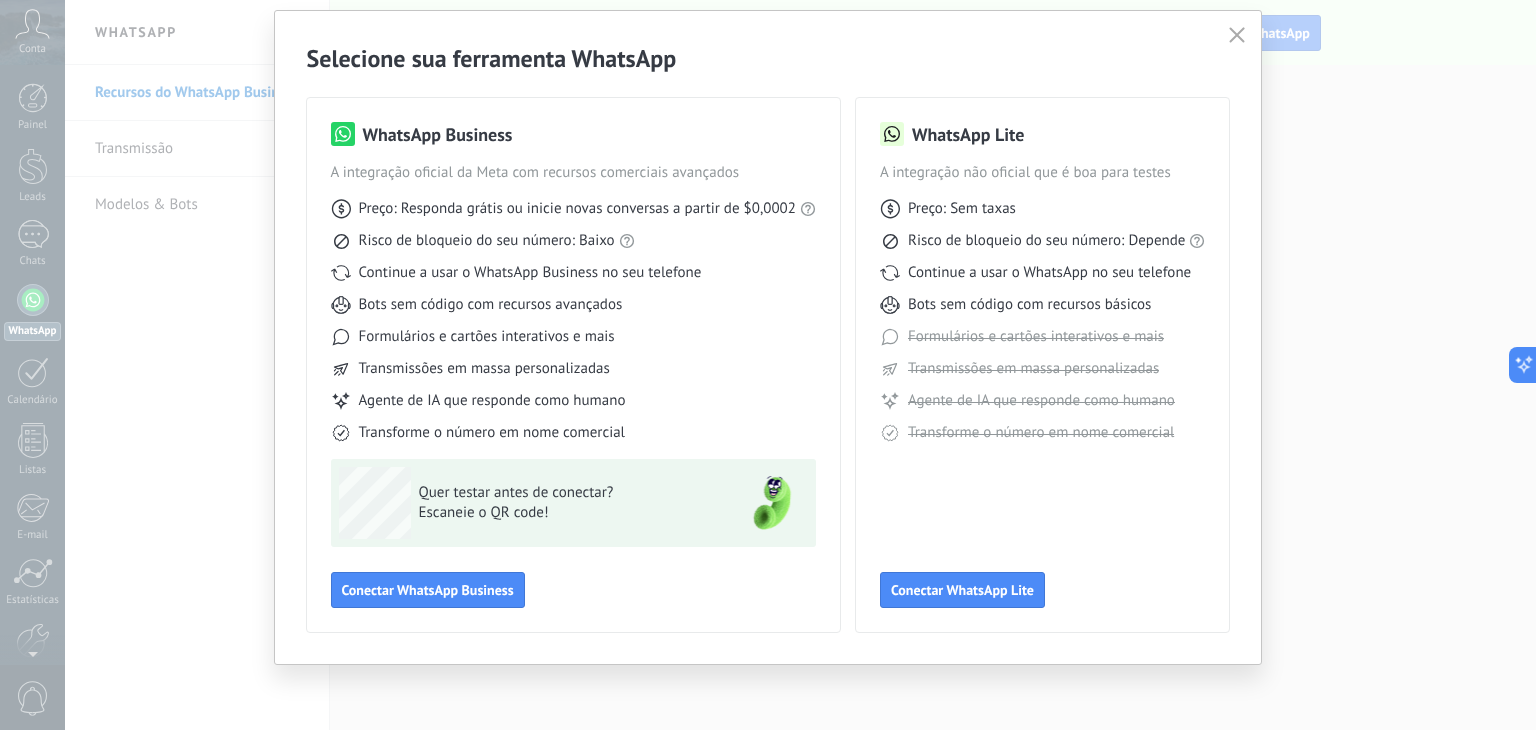click at bounding box center [1237, 35] 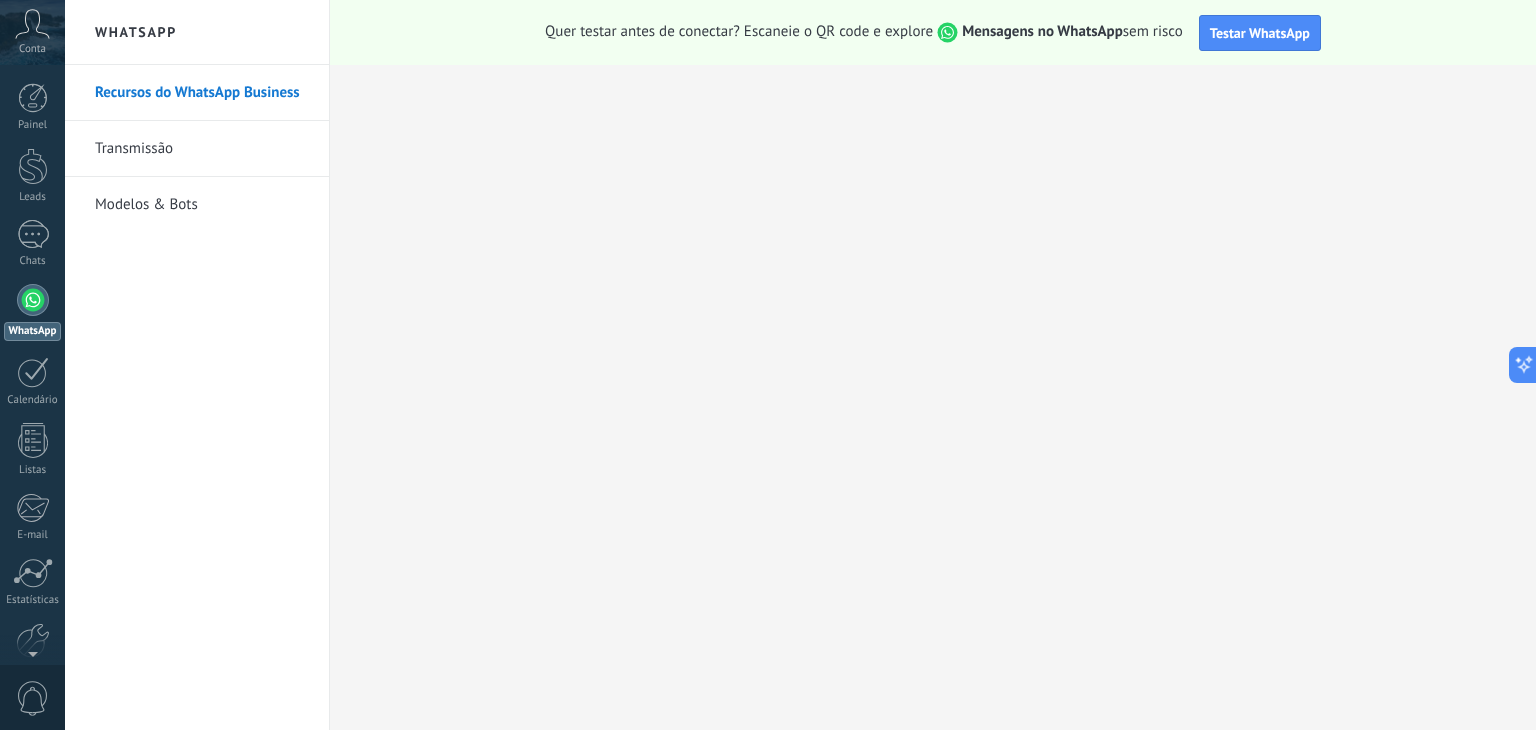 scroll, scrollTop: 0, scrollLeft: 0, axis: both 